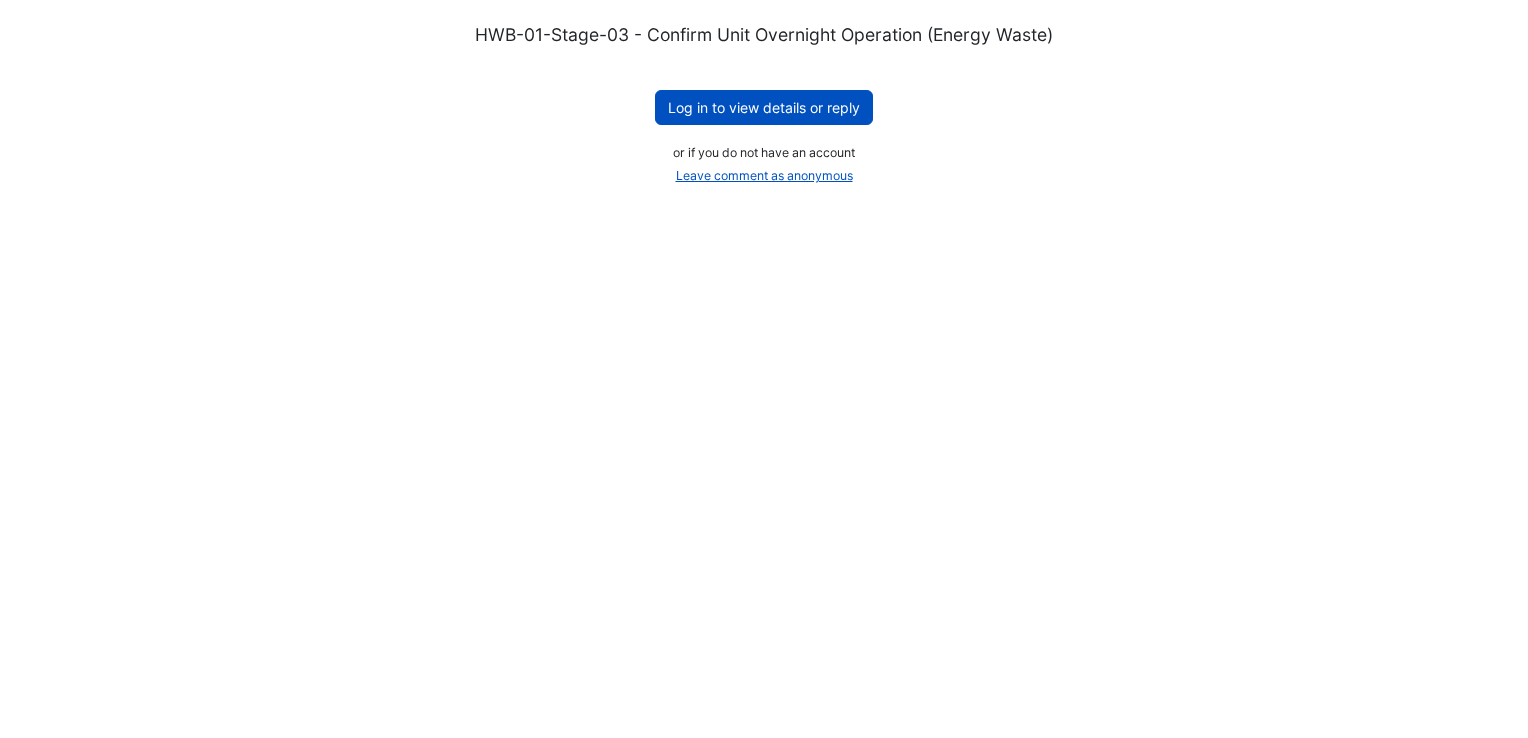 scroll, scrollTop: 0, scrollLeft: 0, axis: both 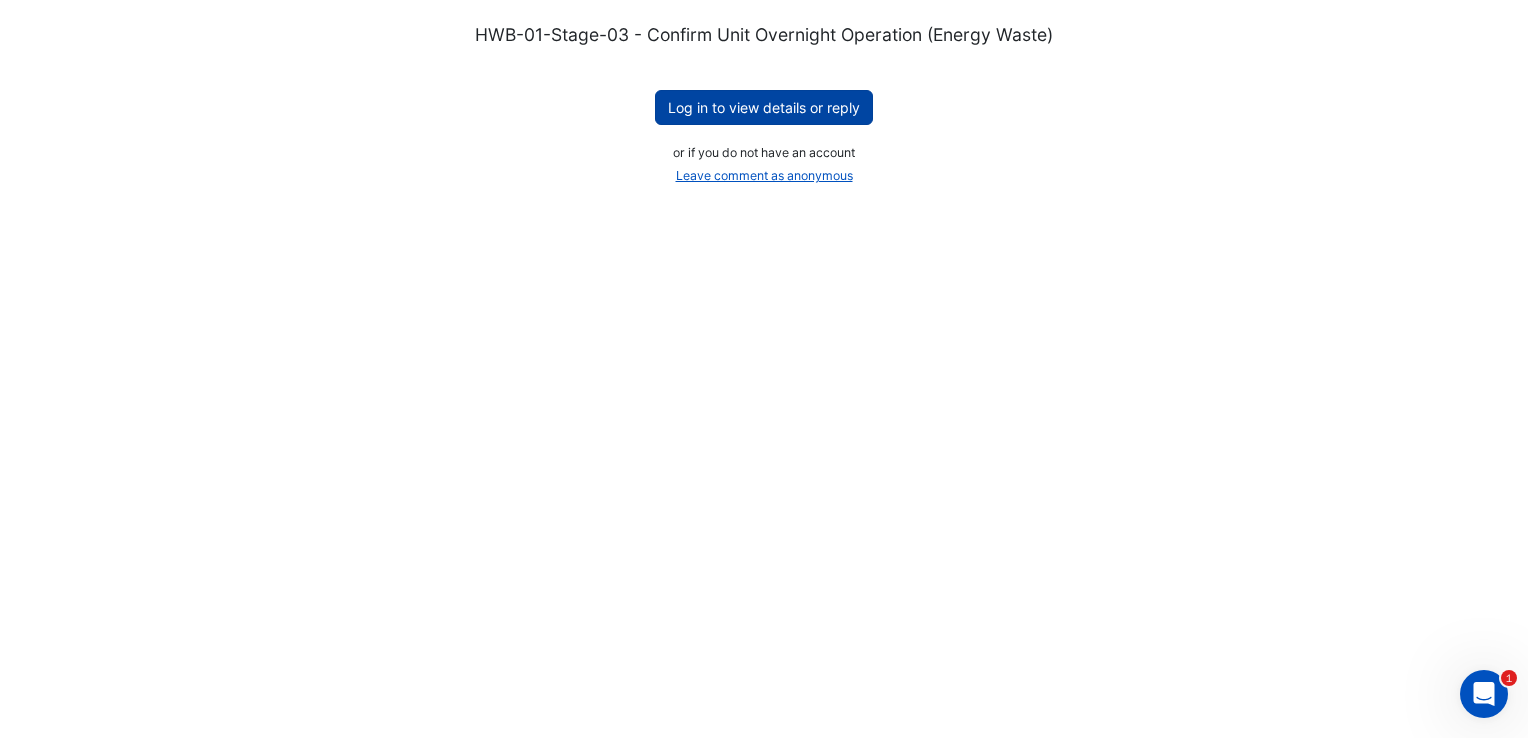 click on "Log in to view details or reply" 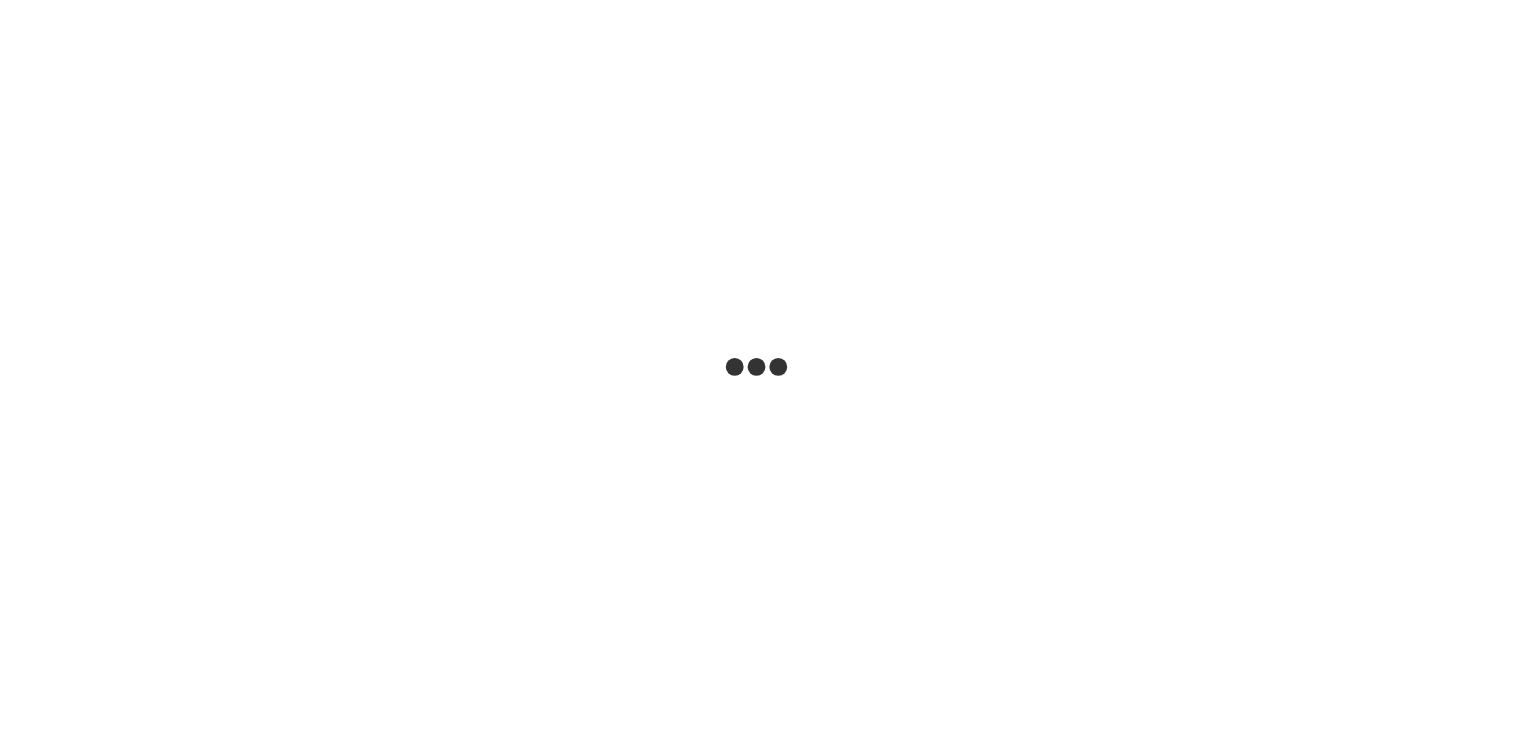 scroll, scrollTop: 0, scrollLeft: 0, axis: both 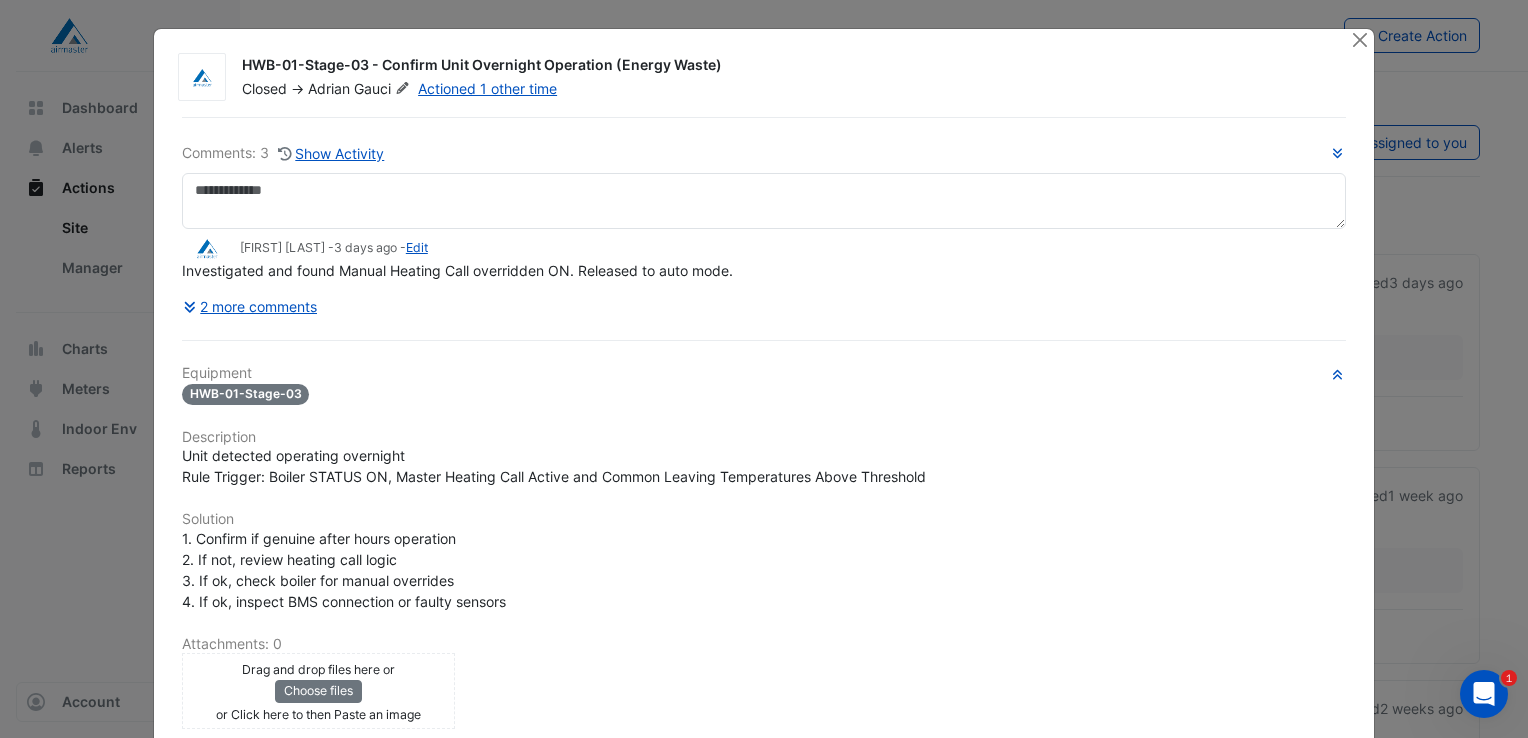 drag, startPoint x: 725, startPoint y: 311, endPoint x: 415, endPoint y: 296, distance: 310.3627 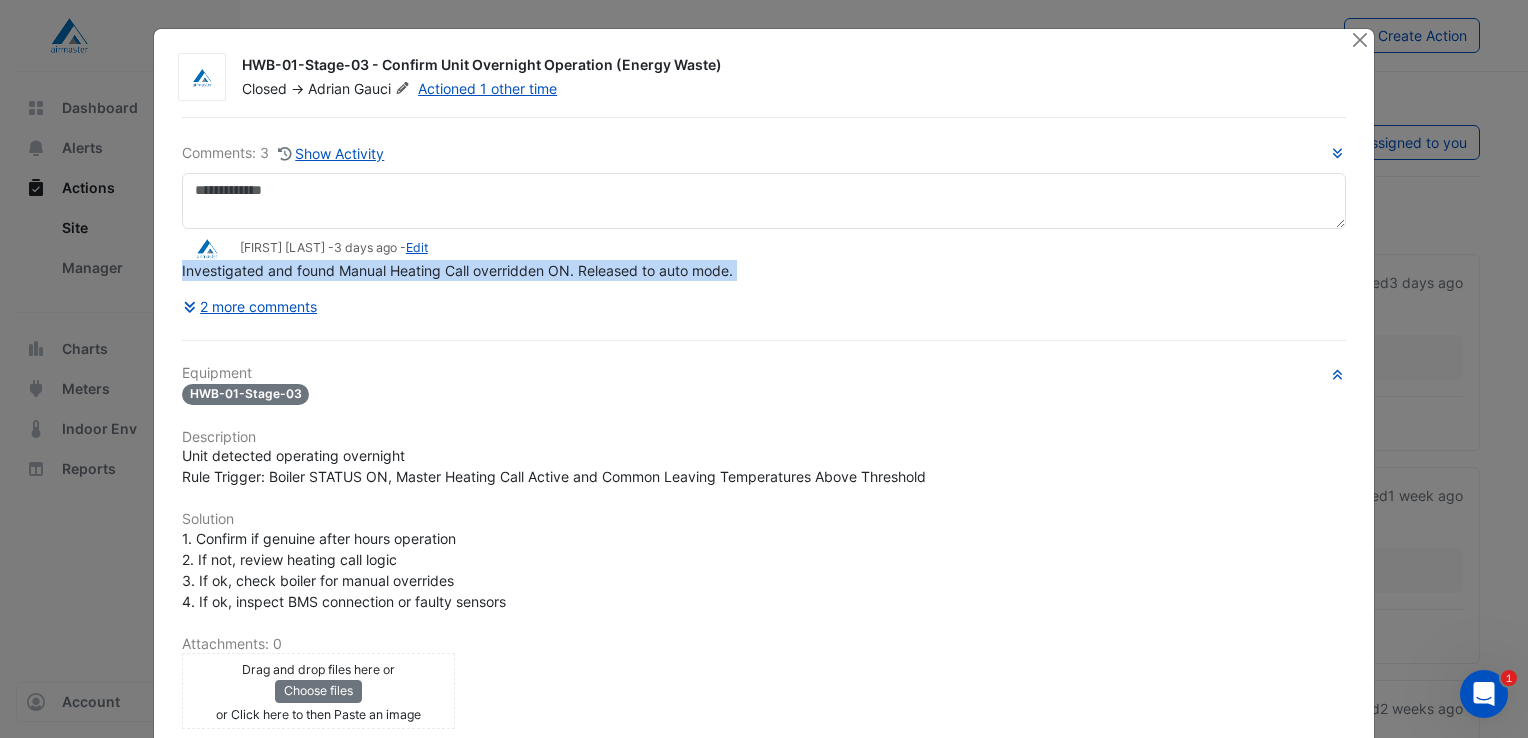 drag, startPoint x: 175, startPoint y: 271, endPoint x: 382, endPoint y: 281, distance: 207.24141 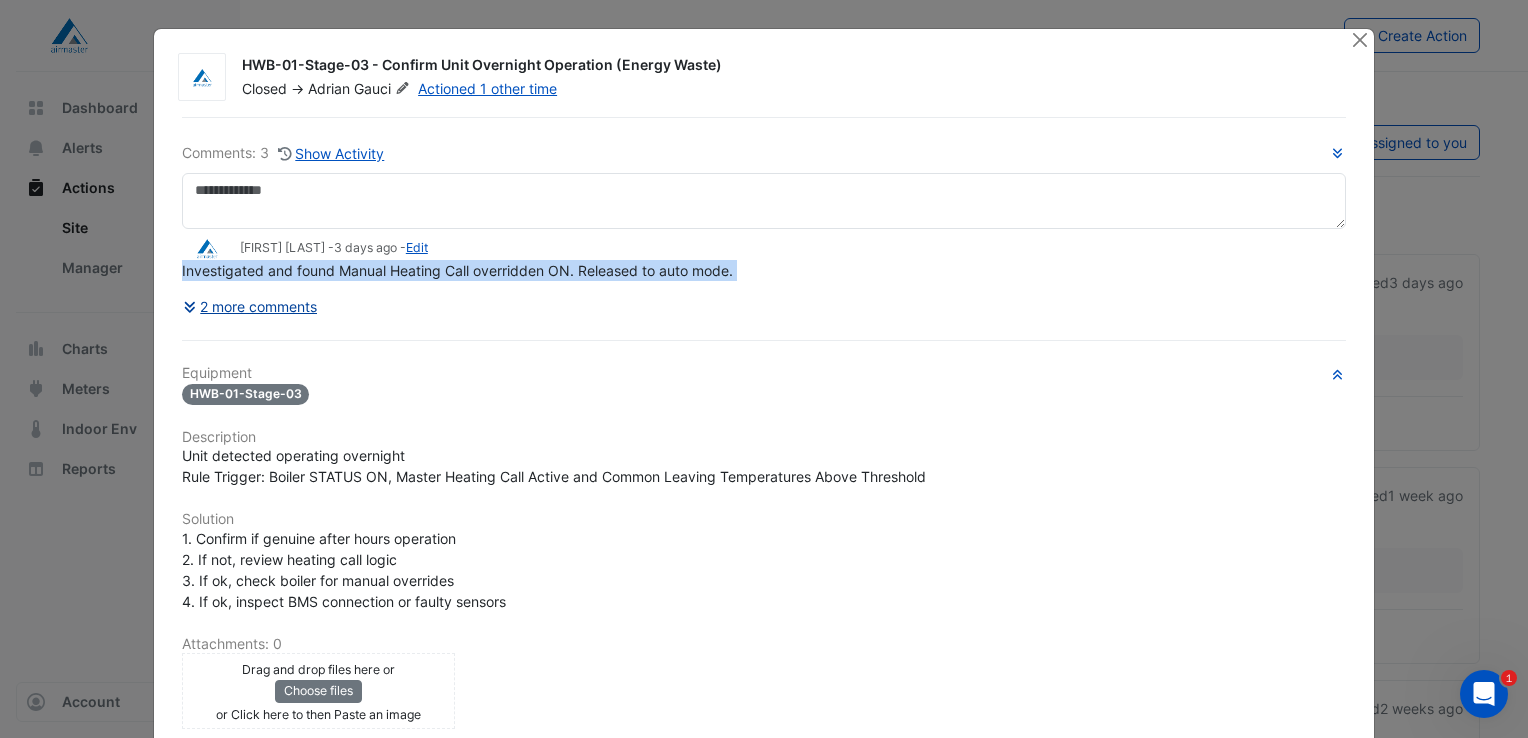 click 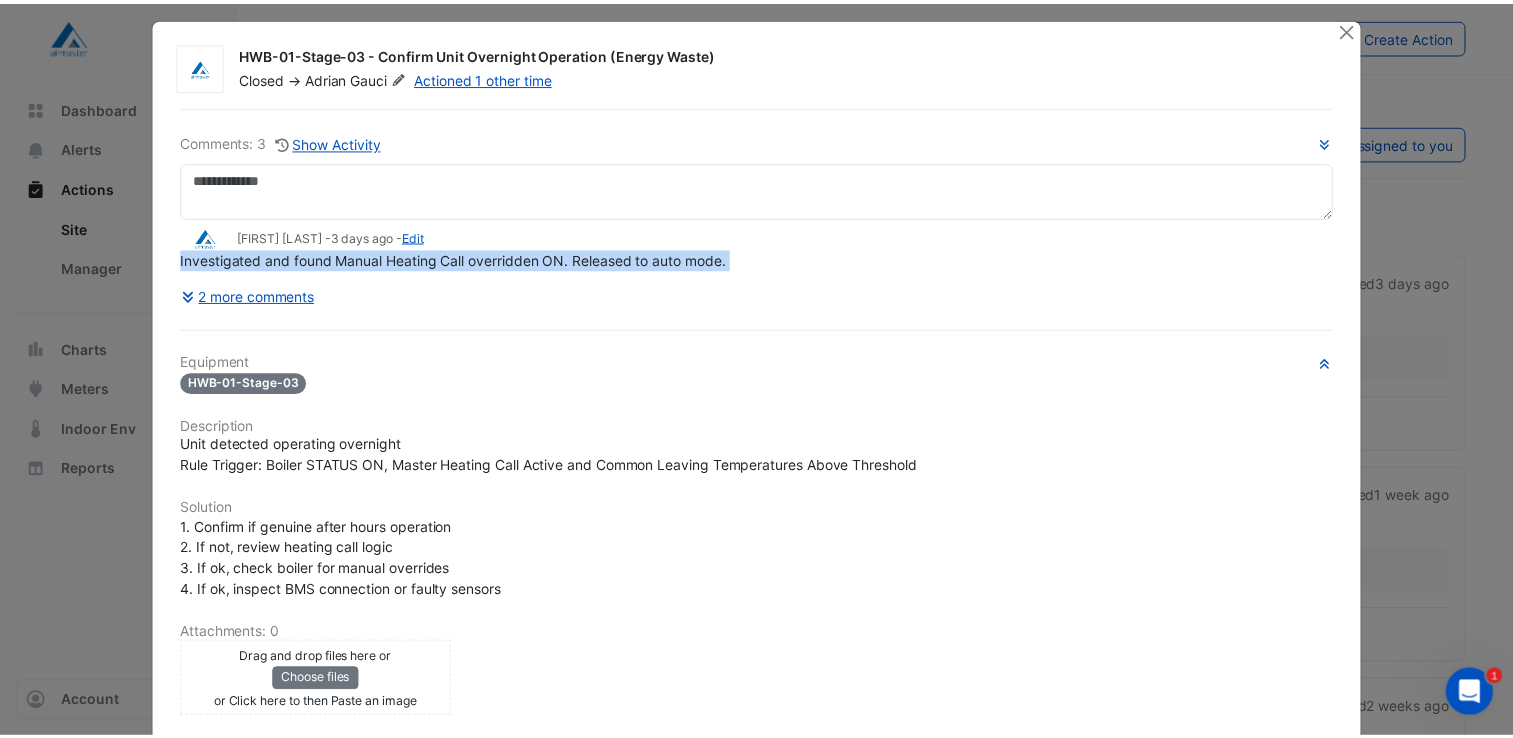 scroll, scrollTop: 0, scrollLeft: 0, axis: both 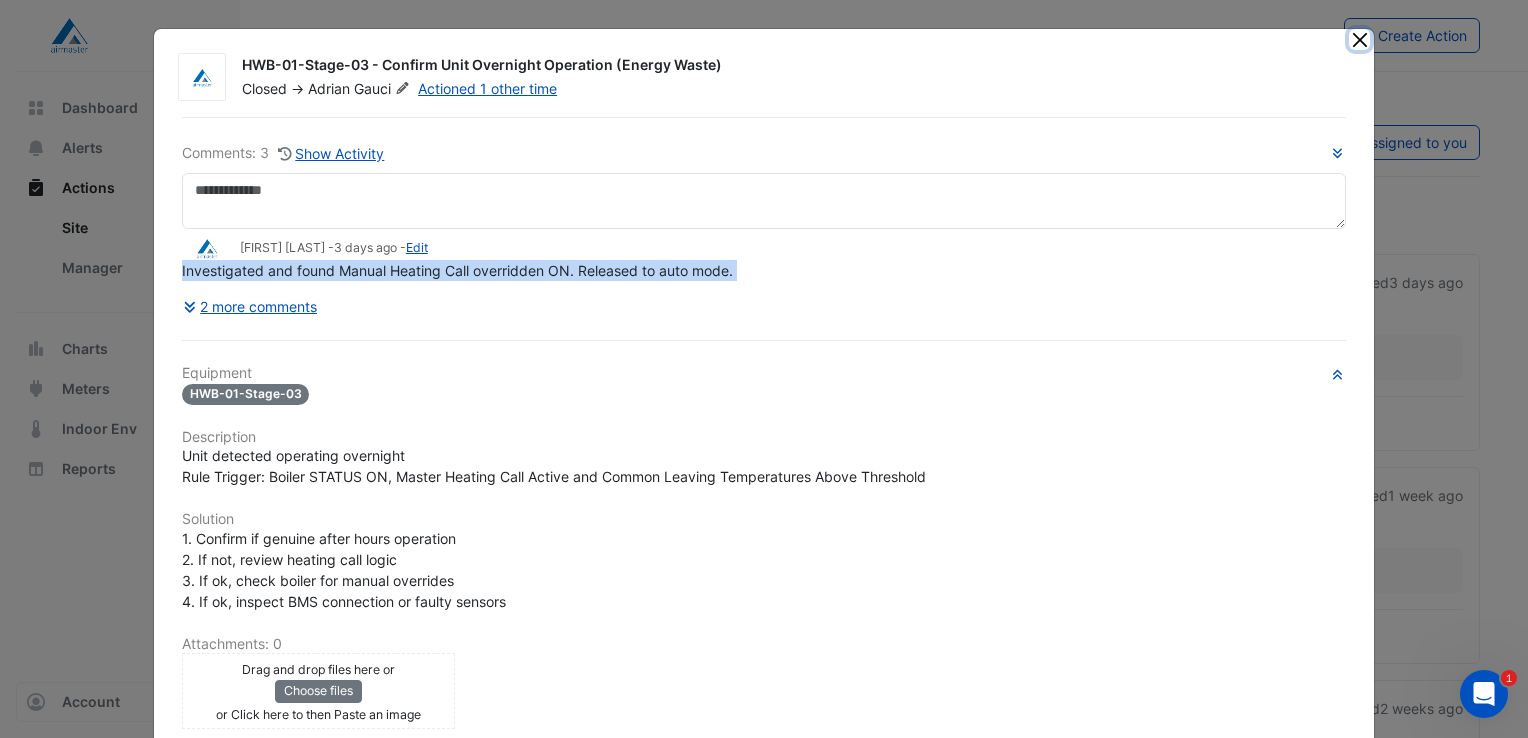 click 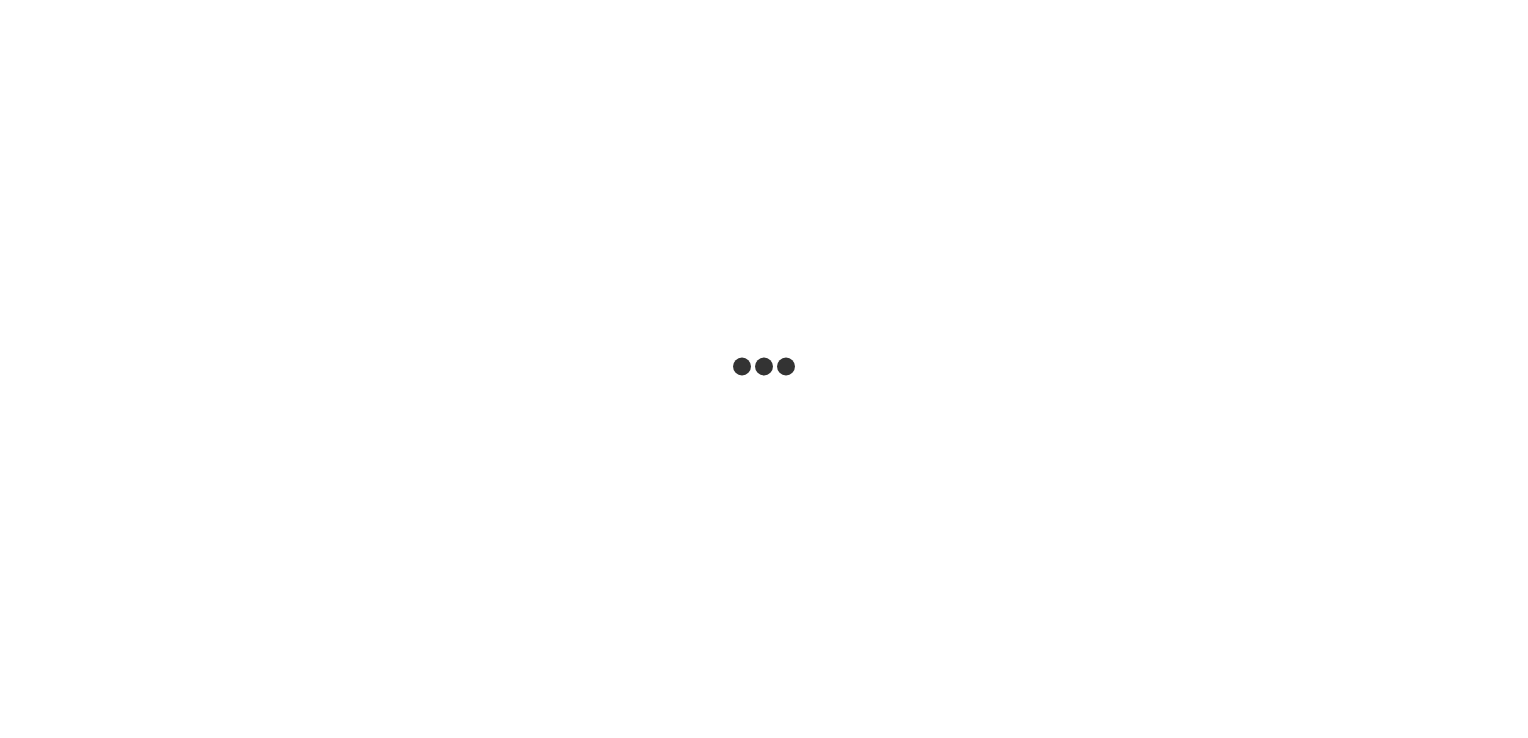 scroll, scrollTop: 0, scrollLeft: 0, axis: both 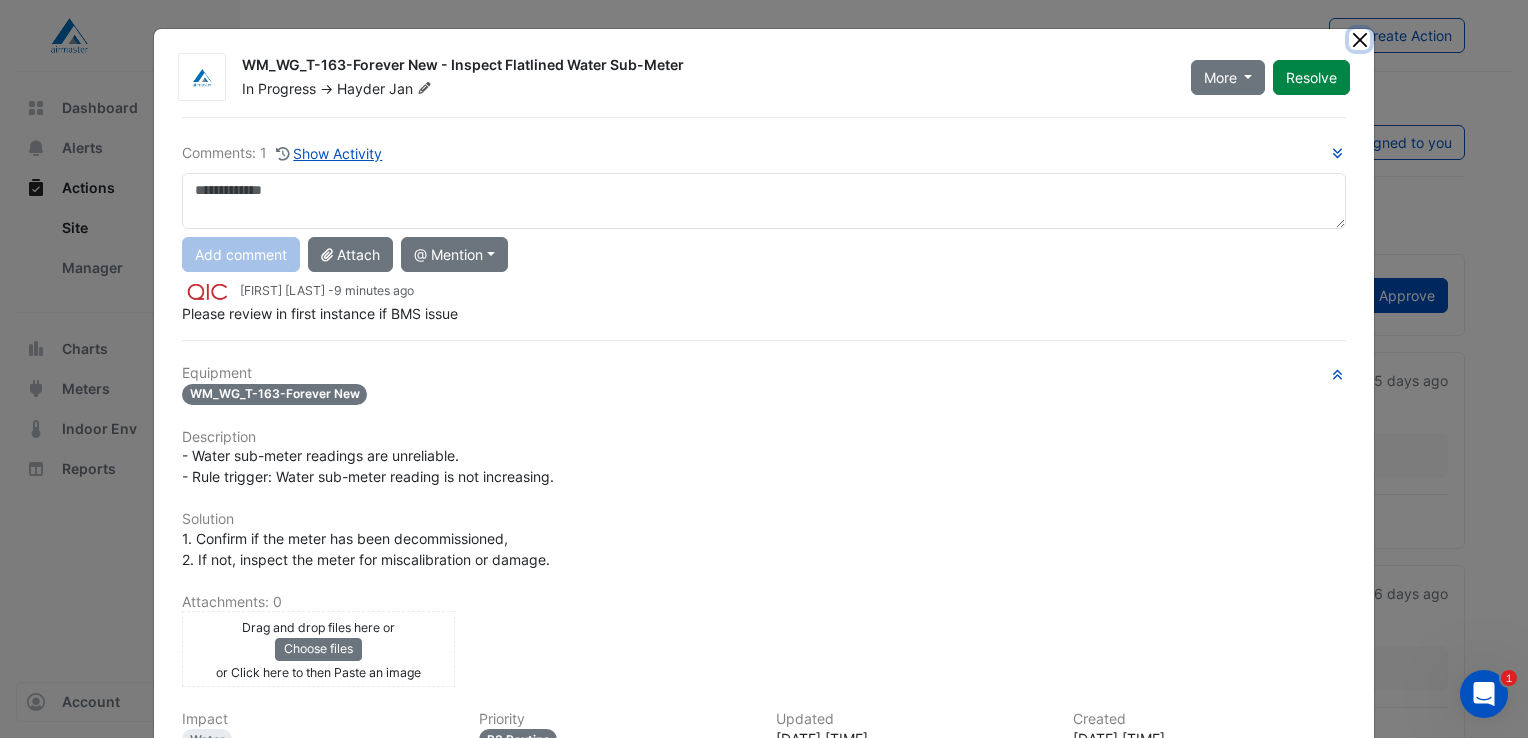 click 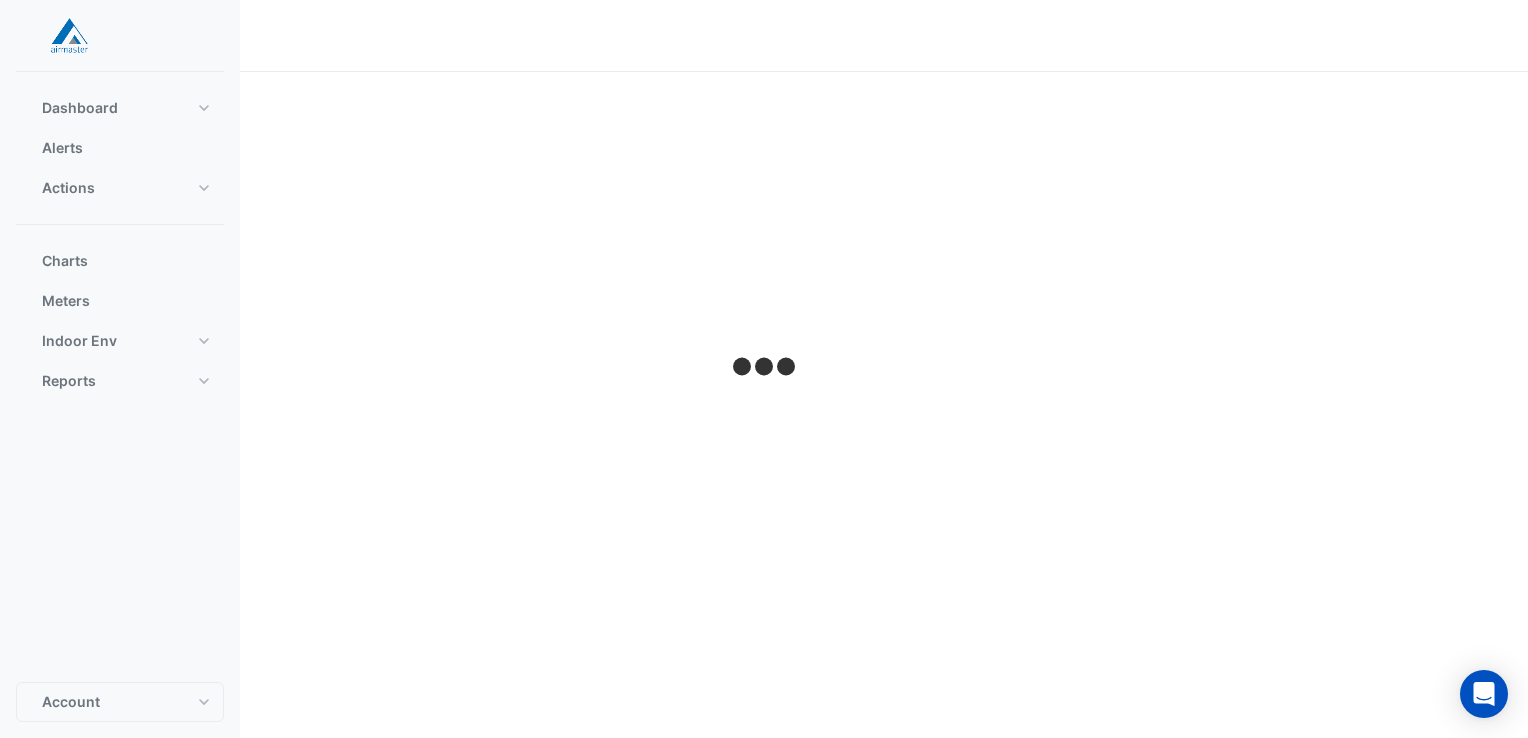 scroll, scrollTop: 0, scrollLeft: 0, axis: both 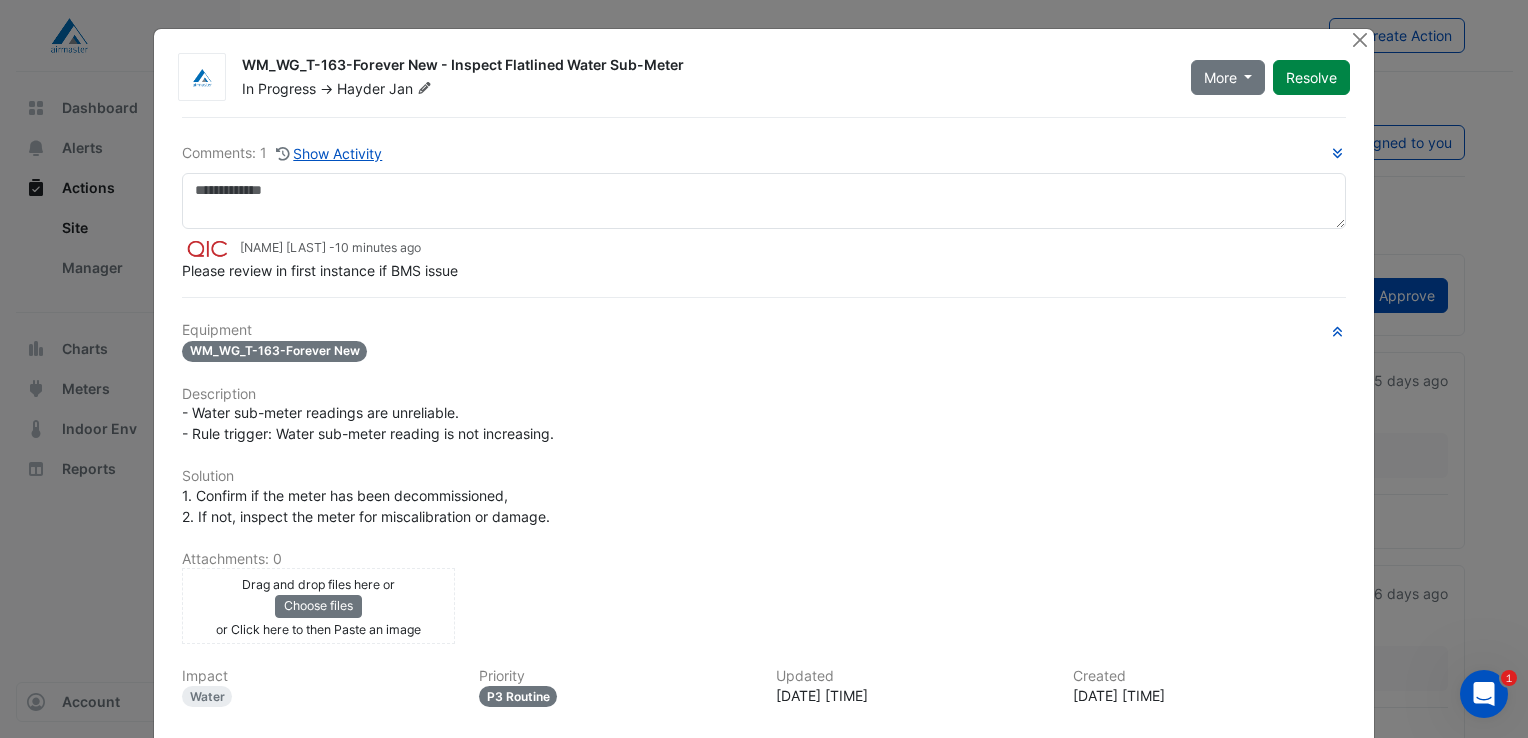 click on "WM_WG_T-163-Forever New - Inspect Flatlined Water Sub-Meter" 